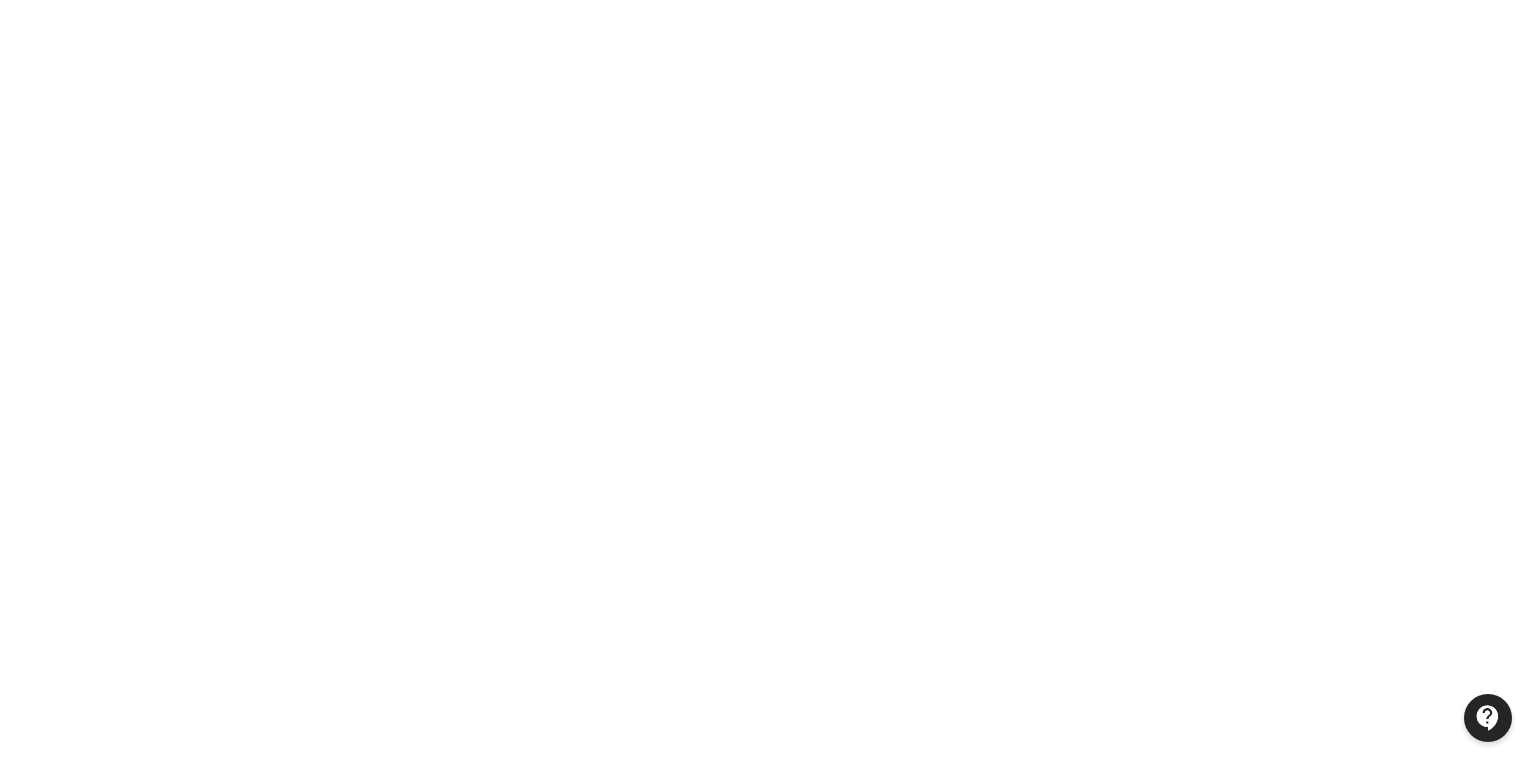 scroll, scrollTop: 0, scrollLeft: 0, axis: both 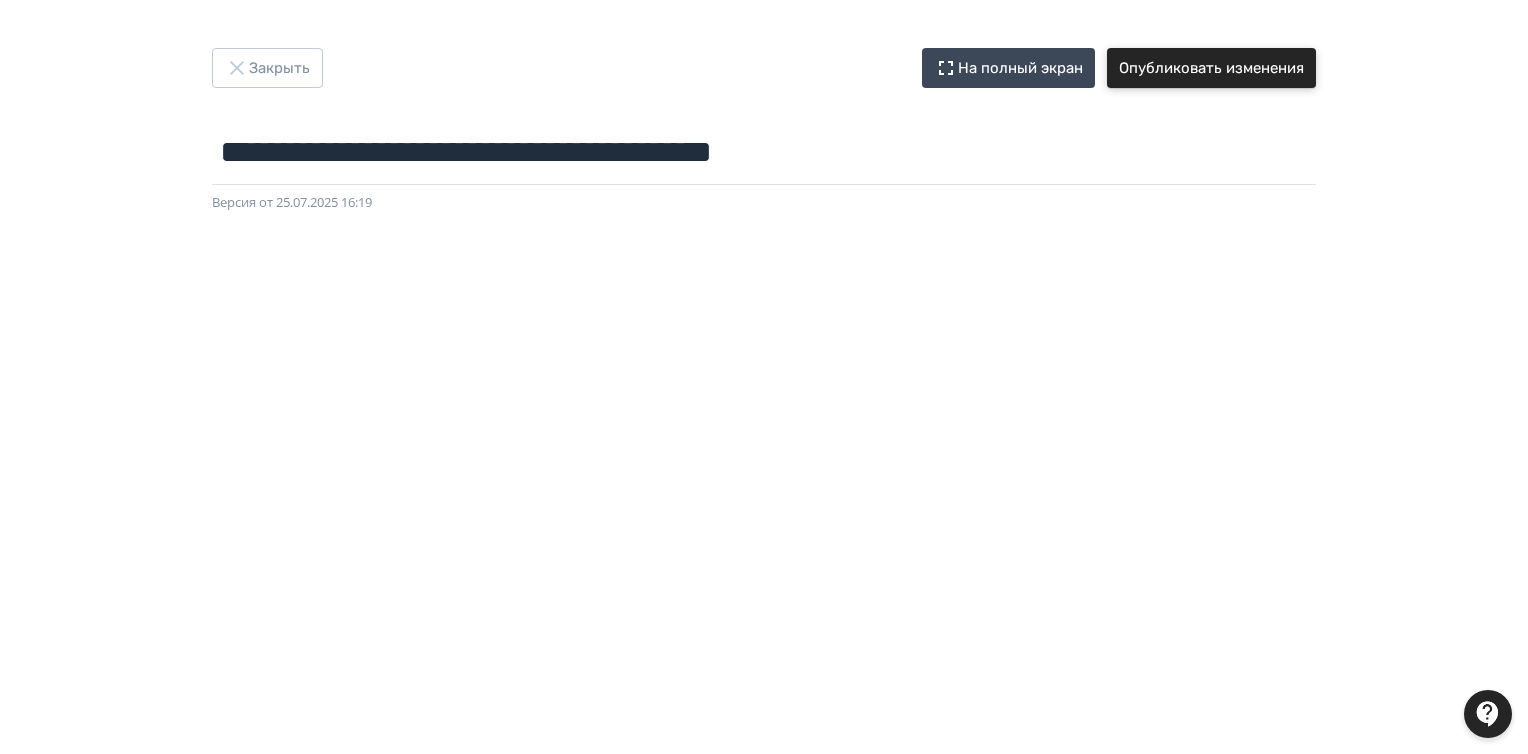 click on "Опубликовать изменения" at bounding box center (1211, 68) 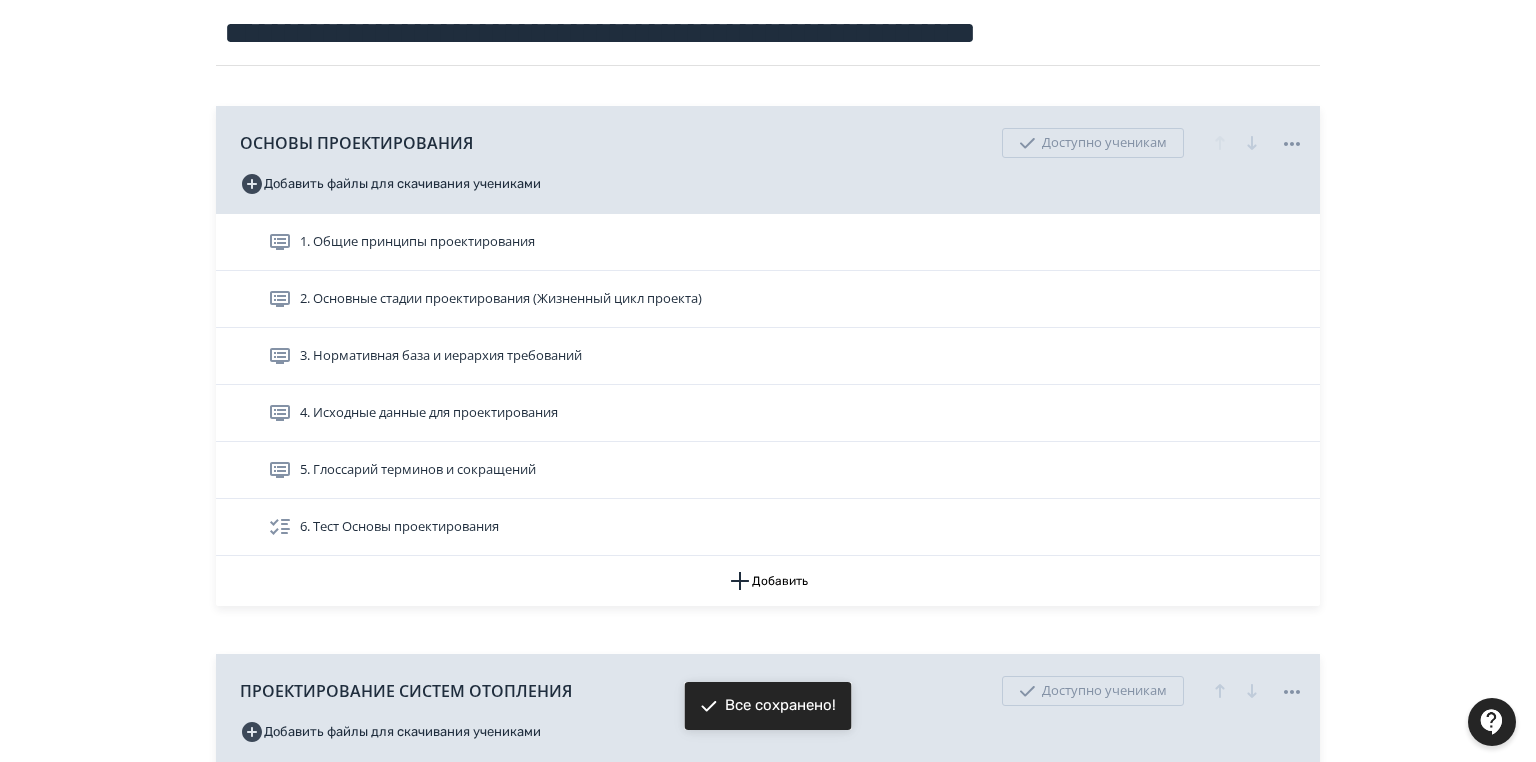scroll, scrollTop: 0, scrollLeft: 0, axis: both 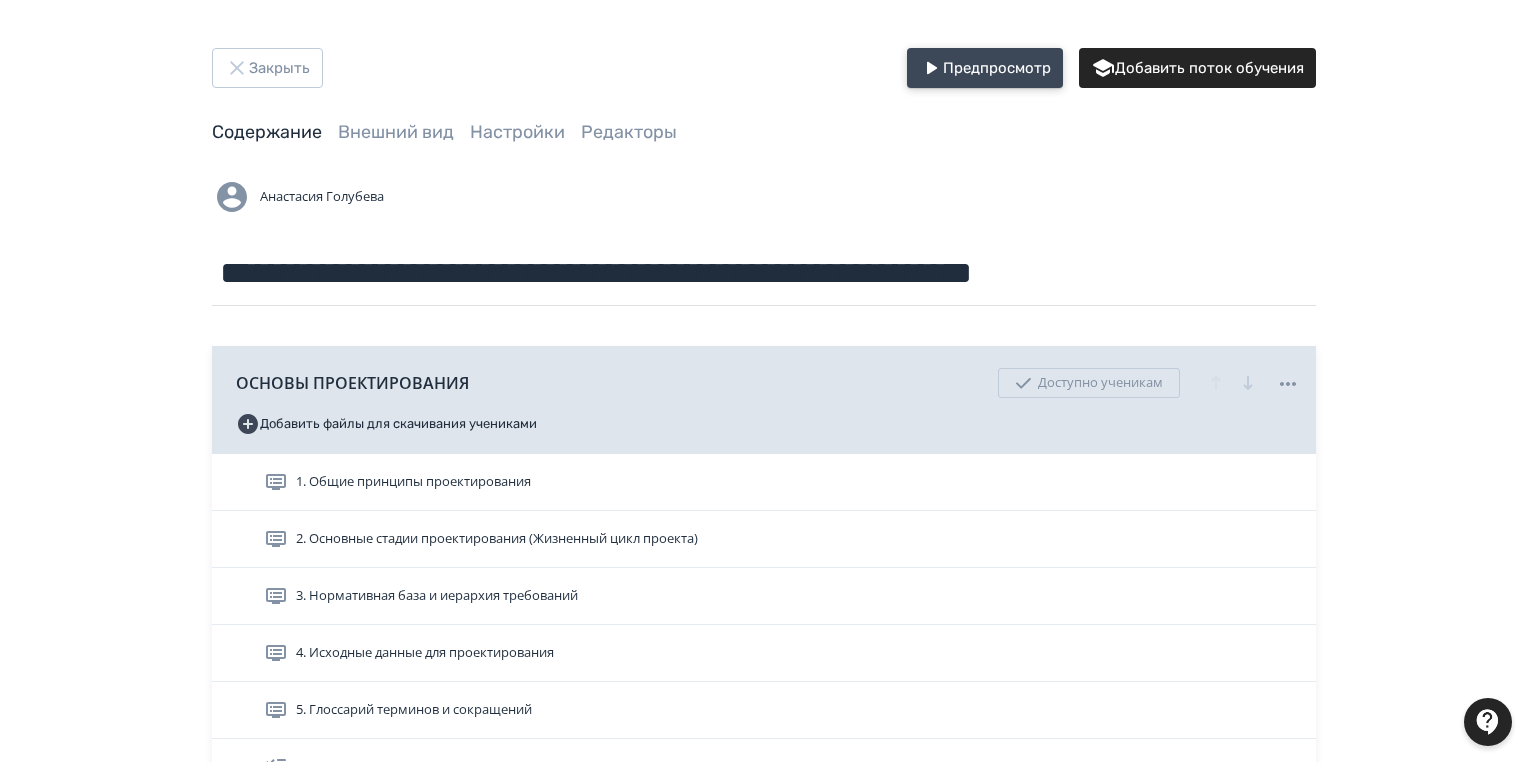 click on "Предпросмотр" at bounding box center [985, 68] 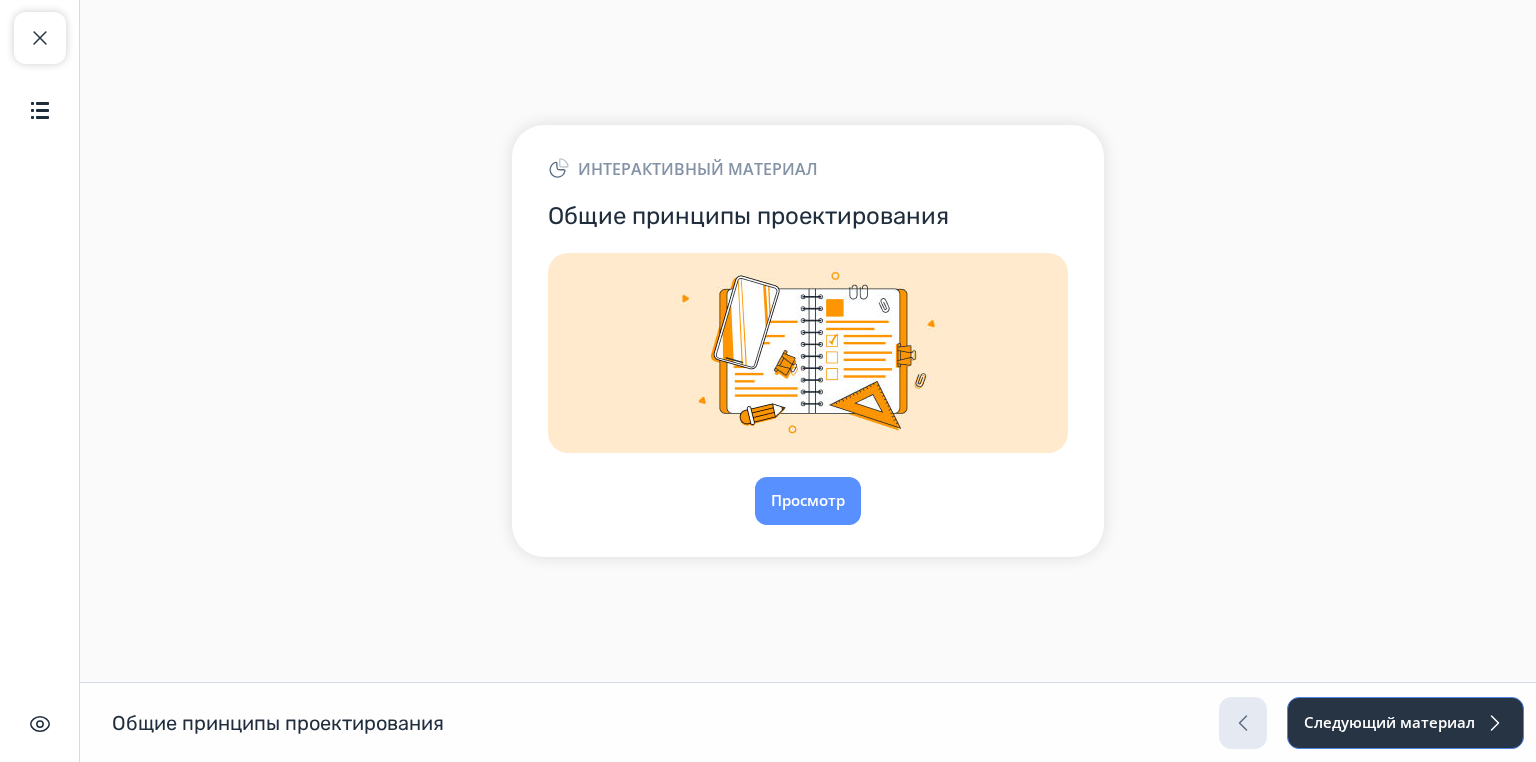 click on "Следующий материал" at bounding box center (1405, 723) 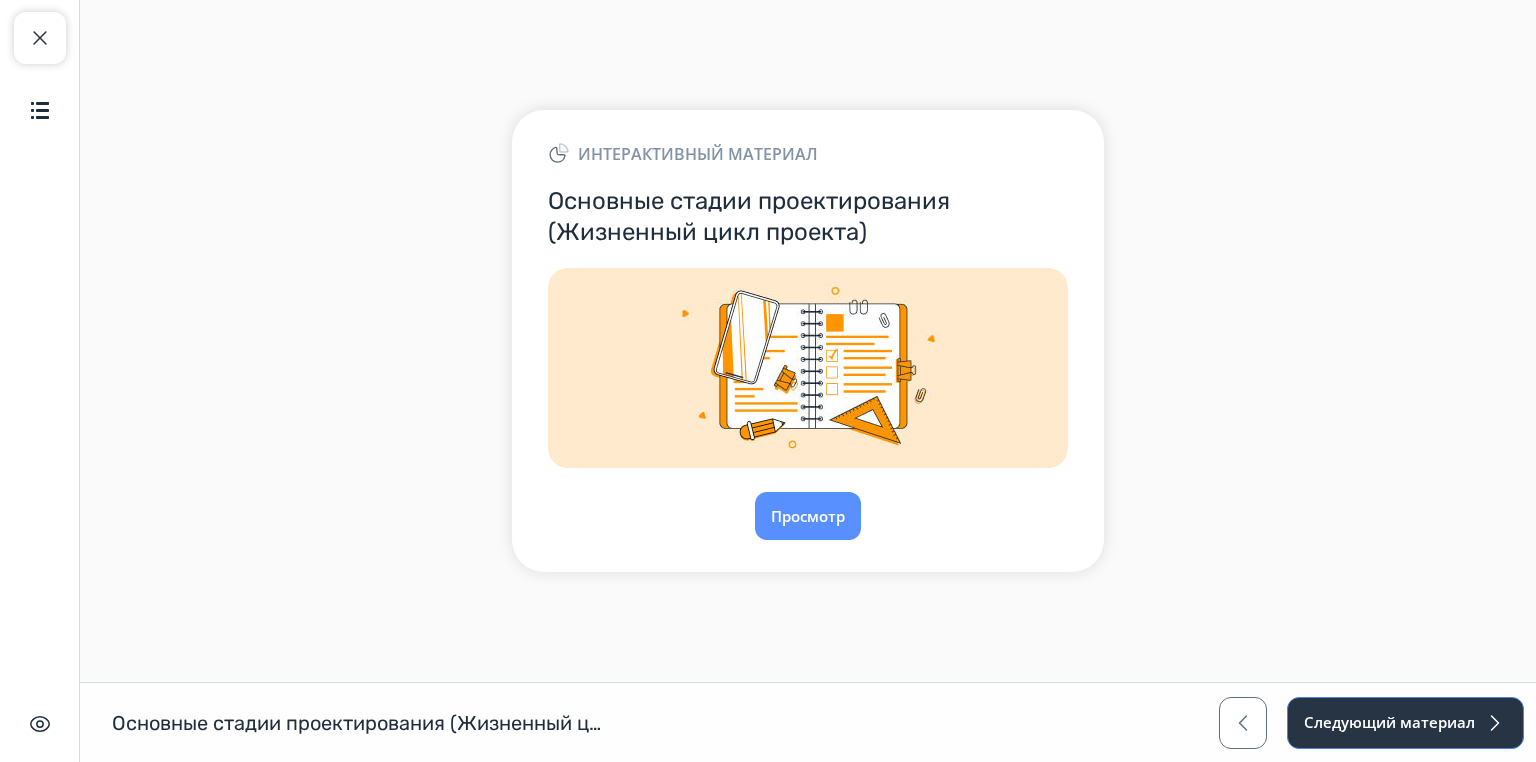 click on "Следующий материал" at bounding box center (1405, 723) 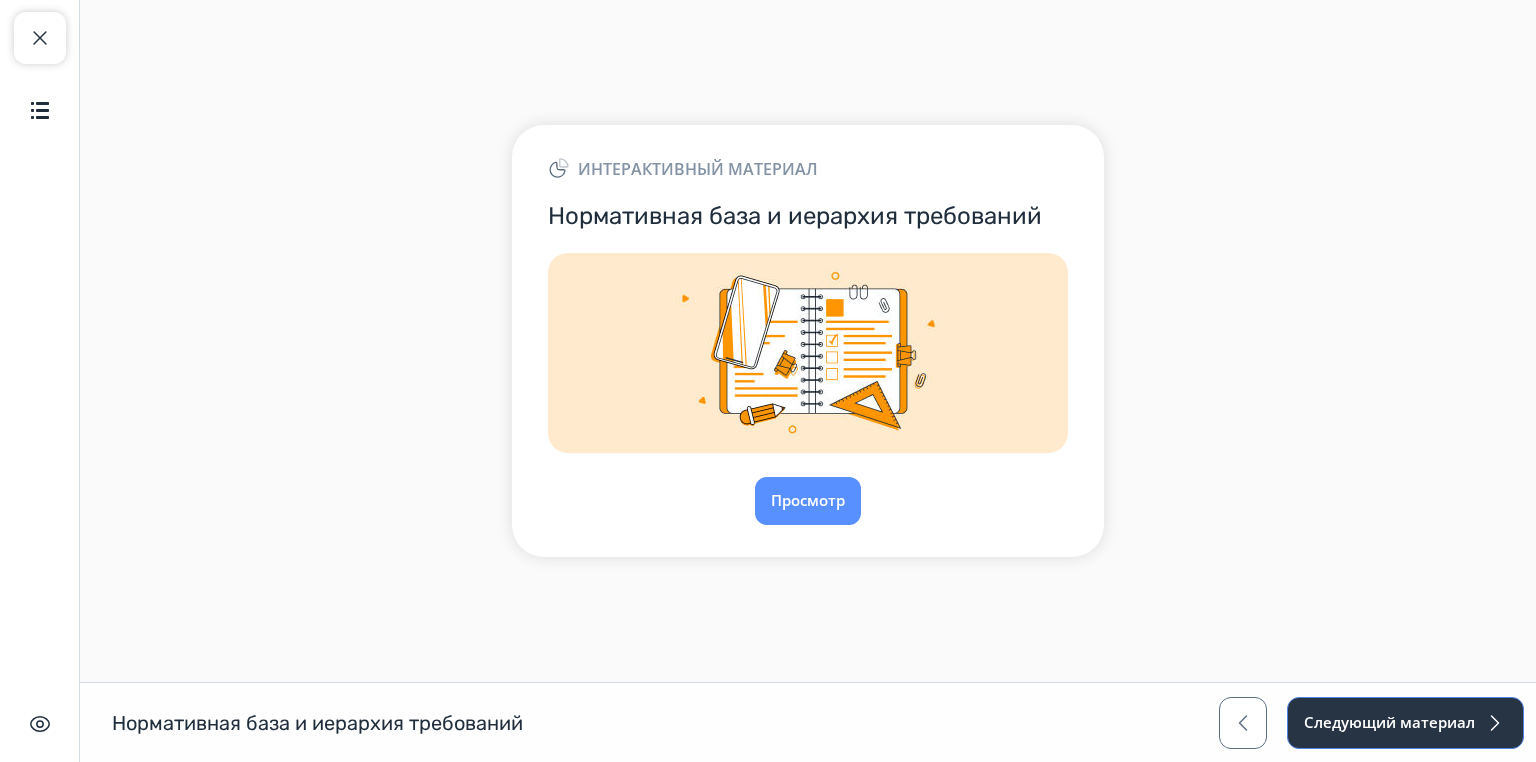 click on "Следующий материал" at bounding box center (1405, 723) 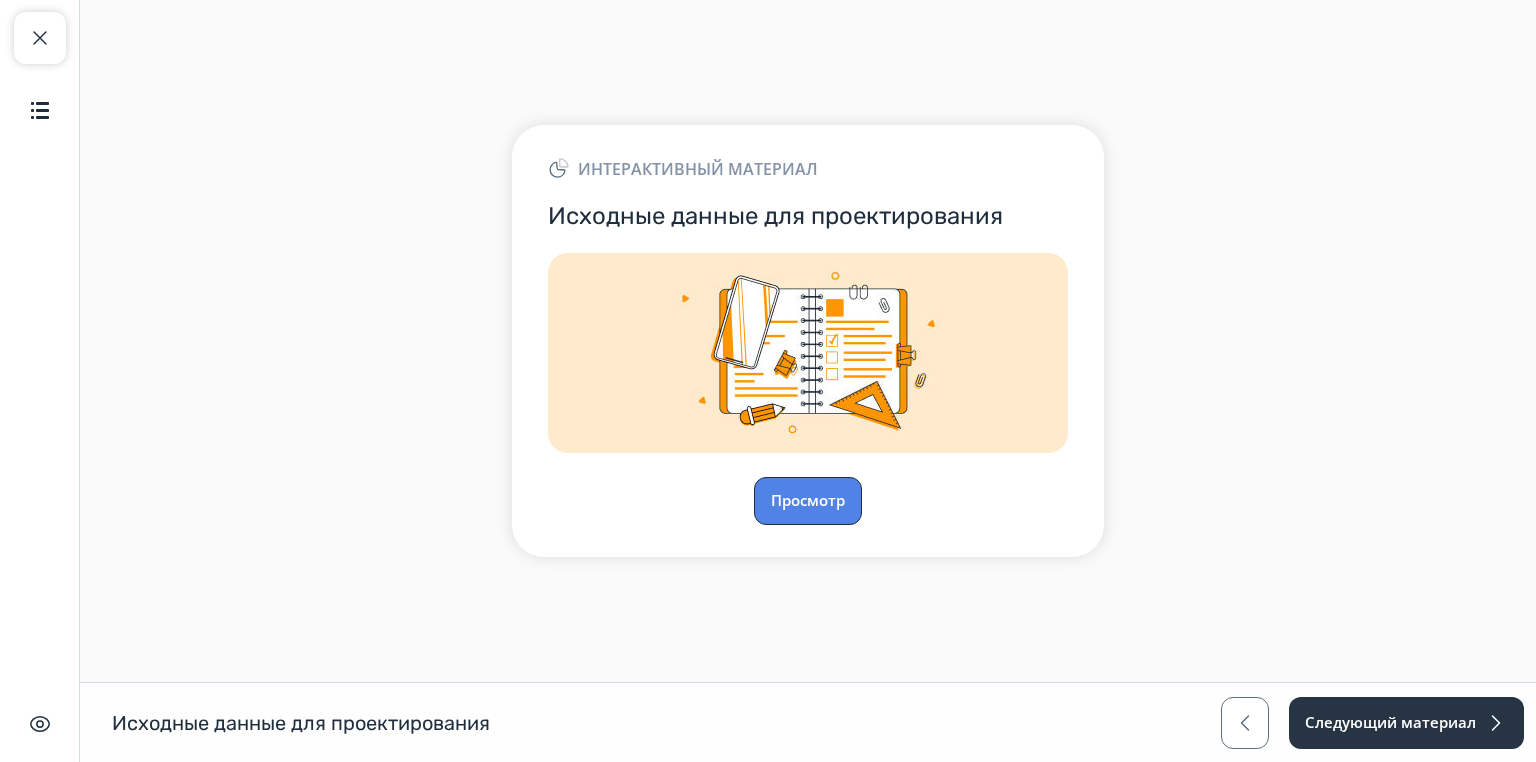 click on "Просмотр" at bounding box center [808, 501] 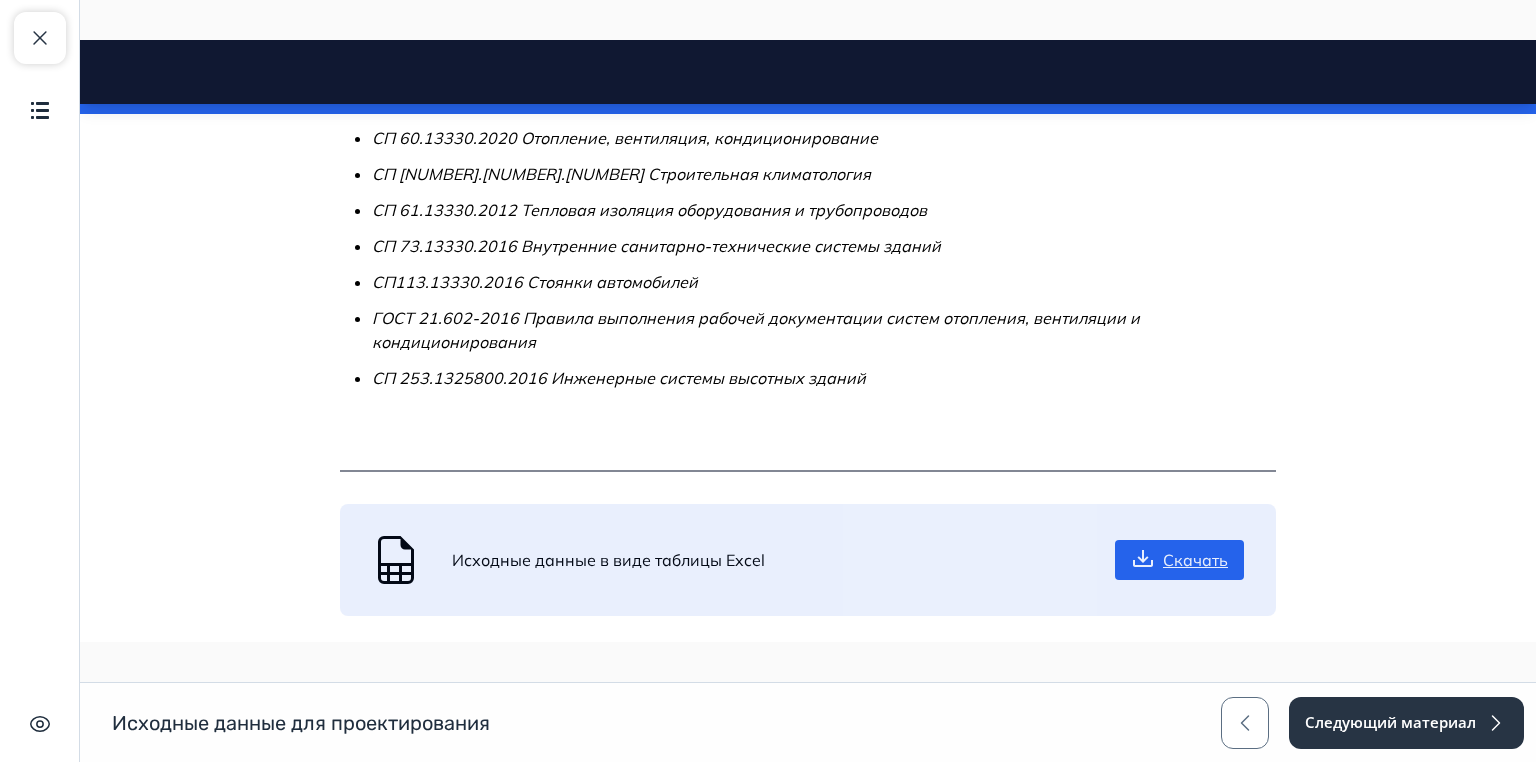 scroll, scrollTop: 3344, scrollLeft: 0, axis: vertical 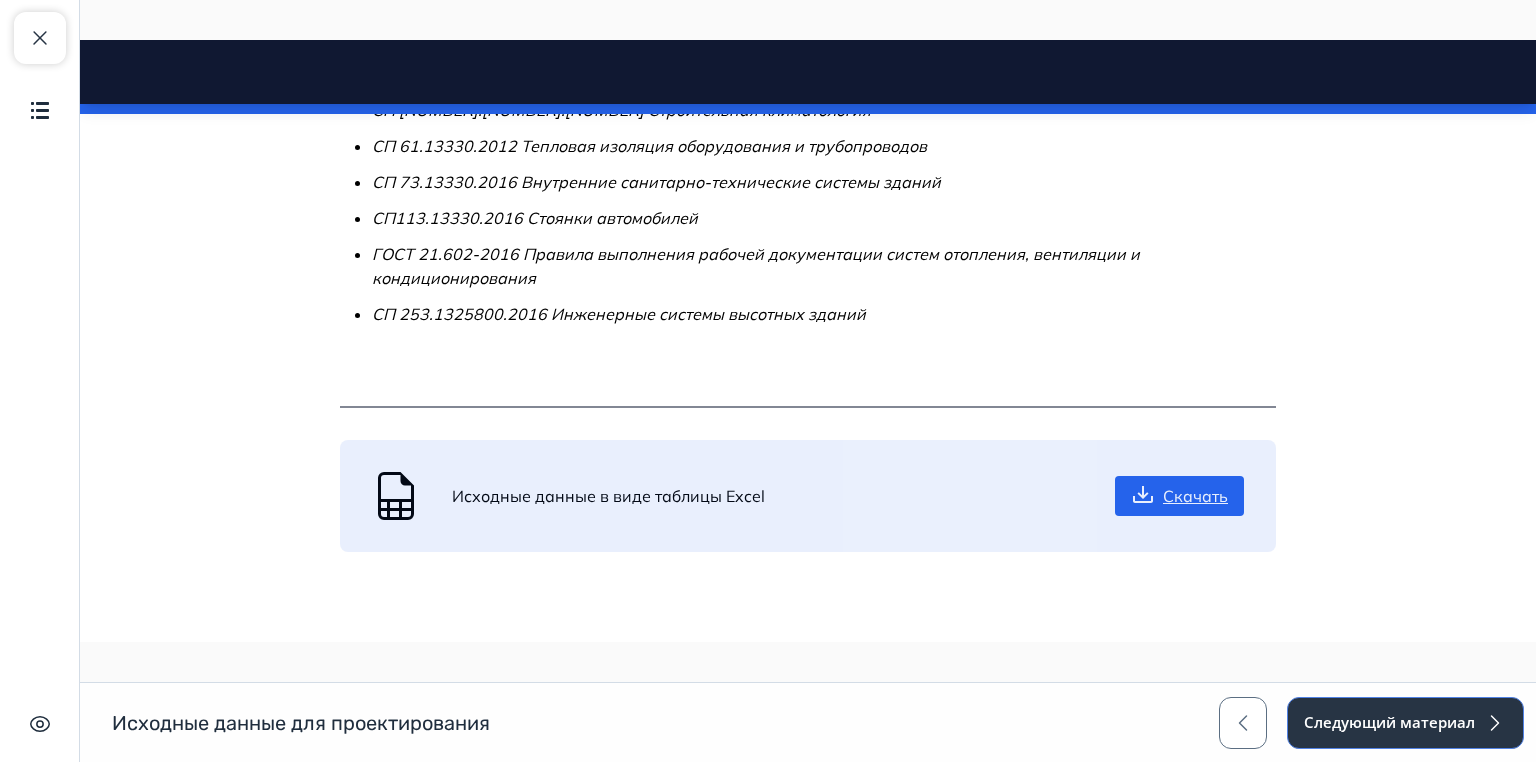 click on "Следующий материал" at bounding box center [1405, 723] 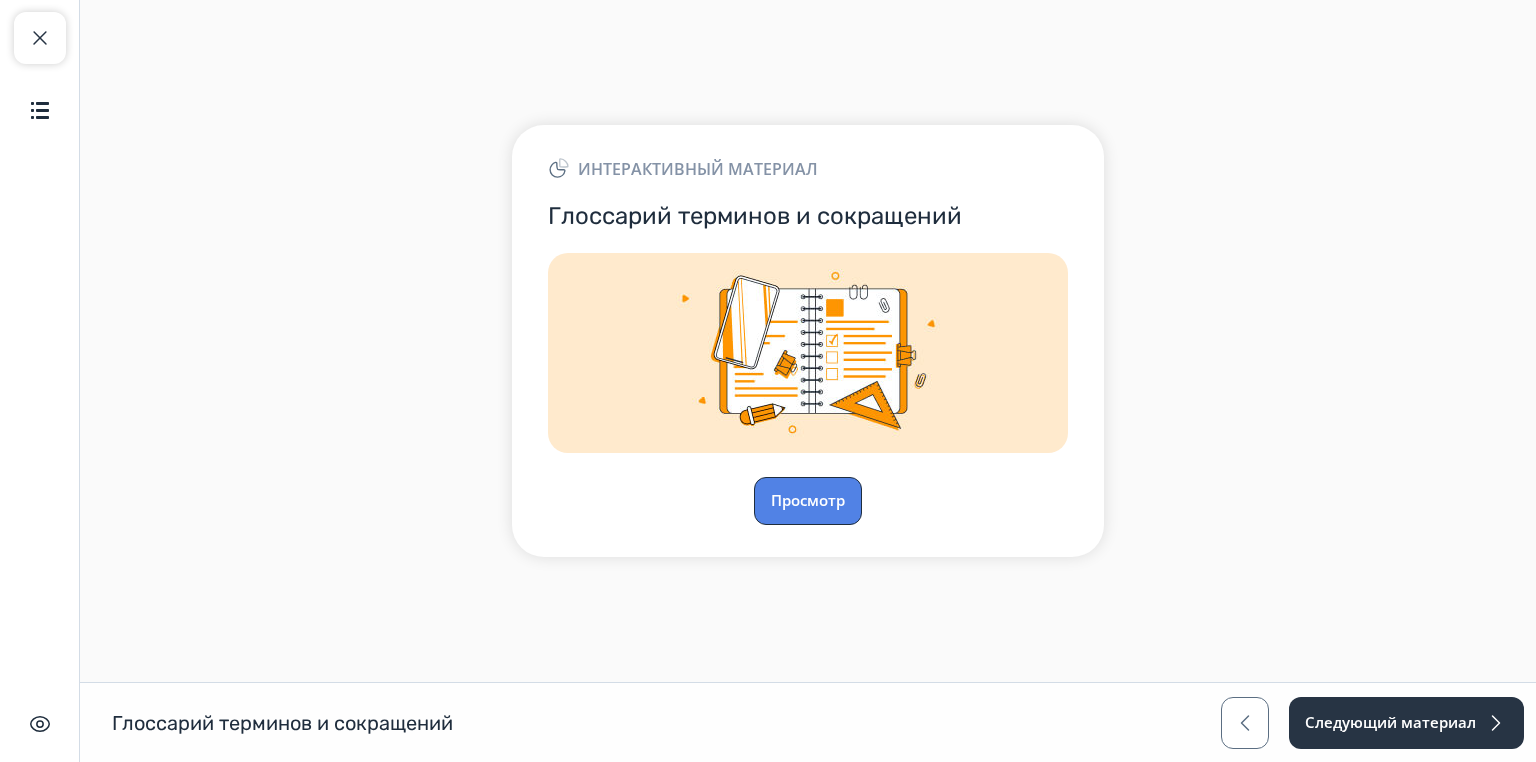 click on "Просмотр" at bounding box center [808, 501] 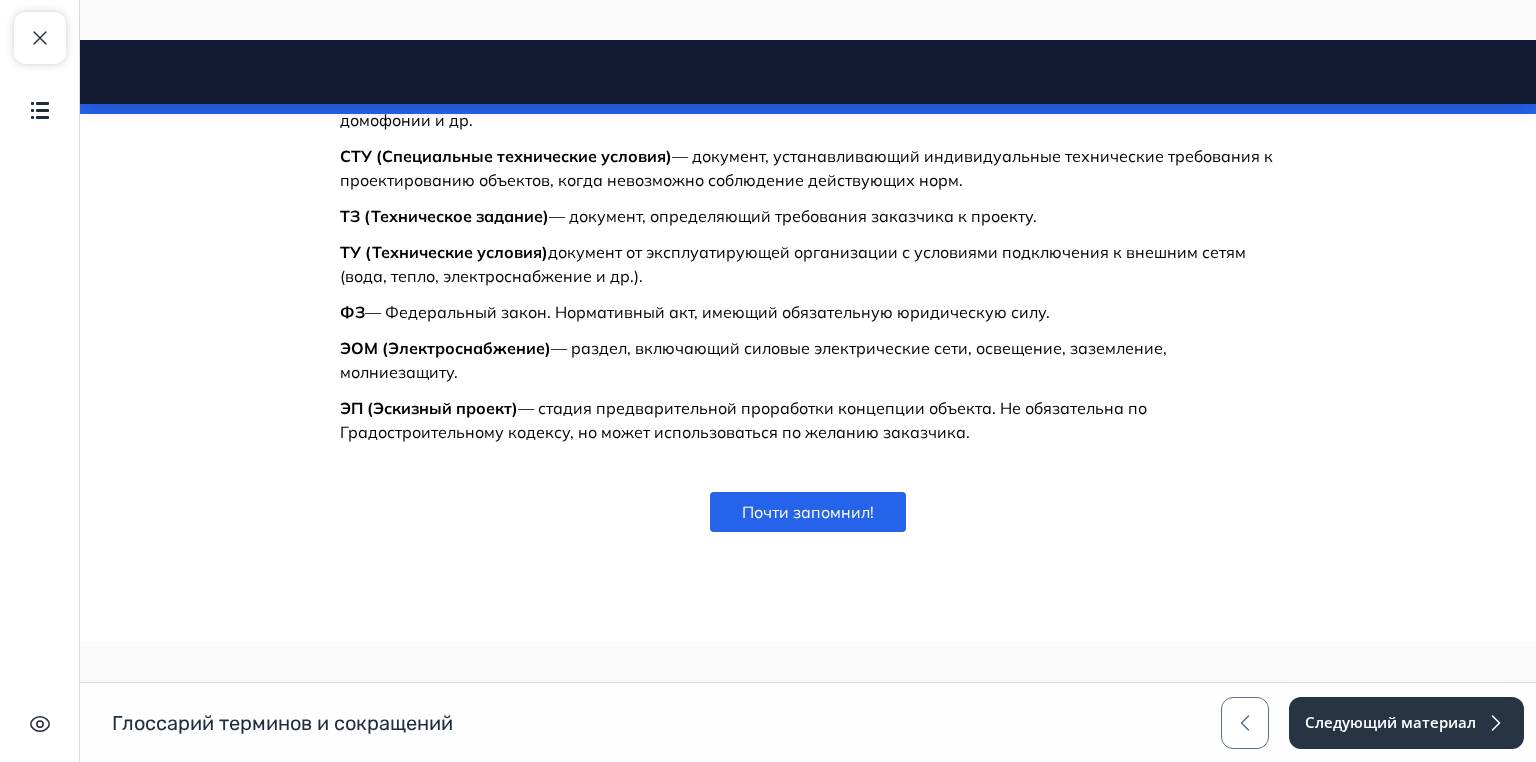 scroll, scrollTop: 1665, scrollLeft: 0, axis: vertical 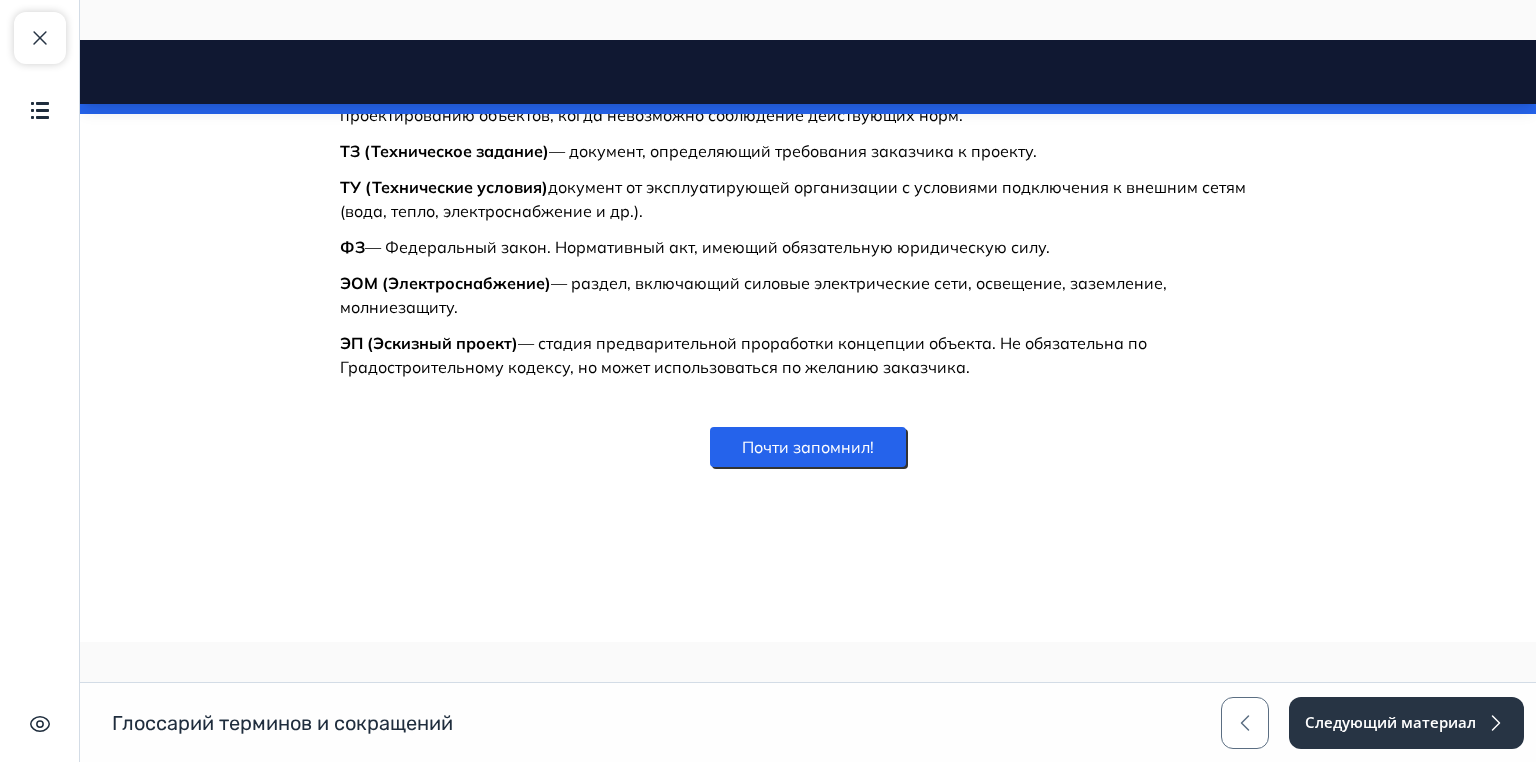 click on "Почти запомнил!" at bounding box center [808, 447] 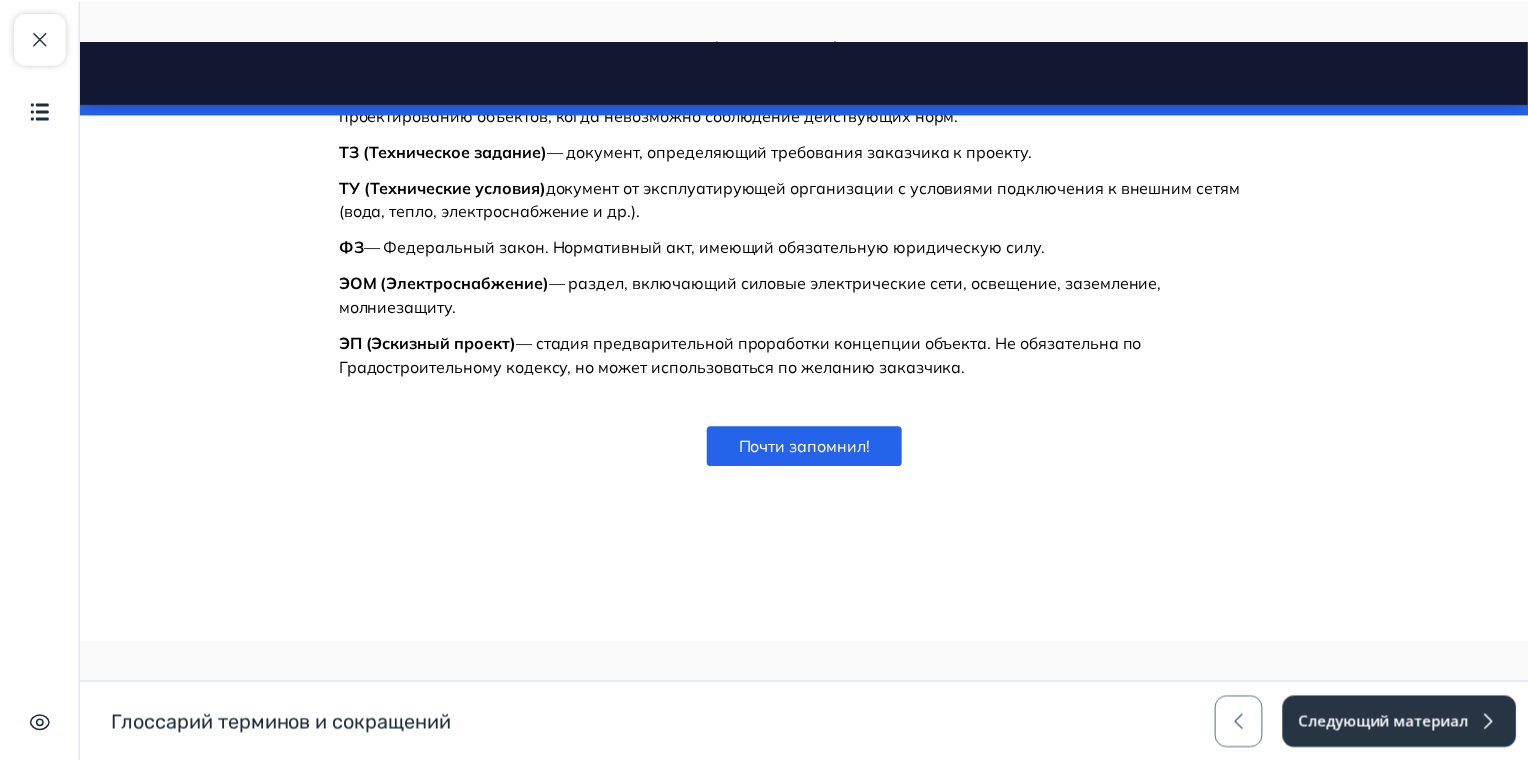 scroll, scrollTop: 1489, scrollLeft: 0, axis: vertical 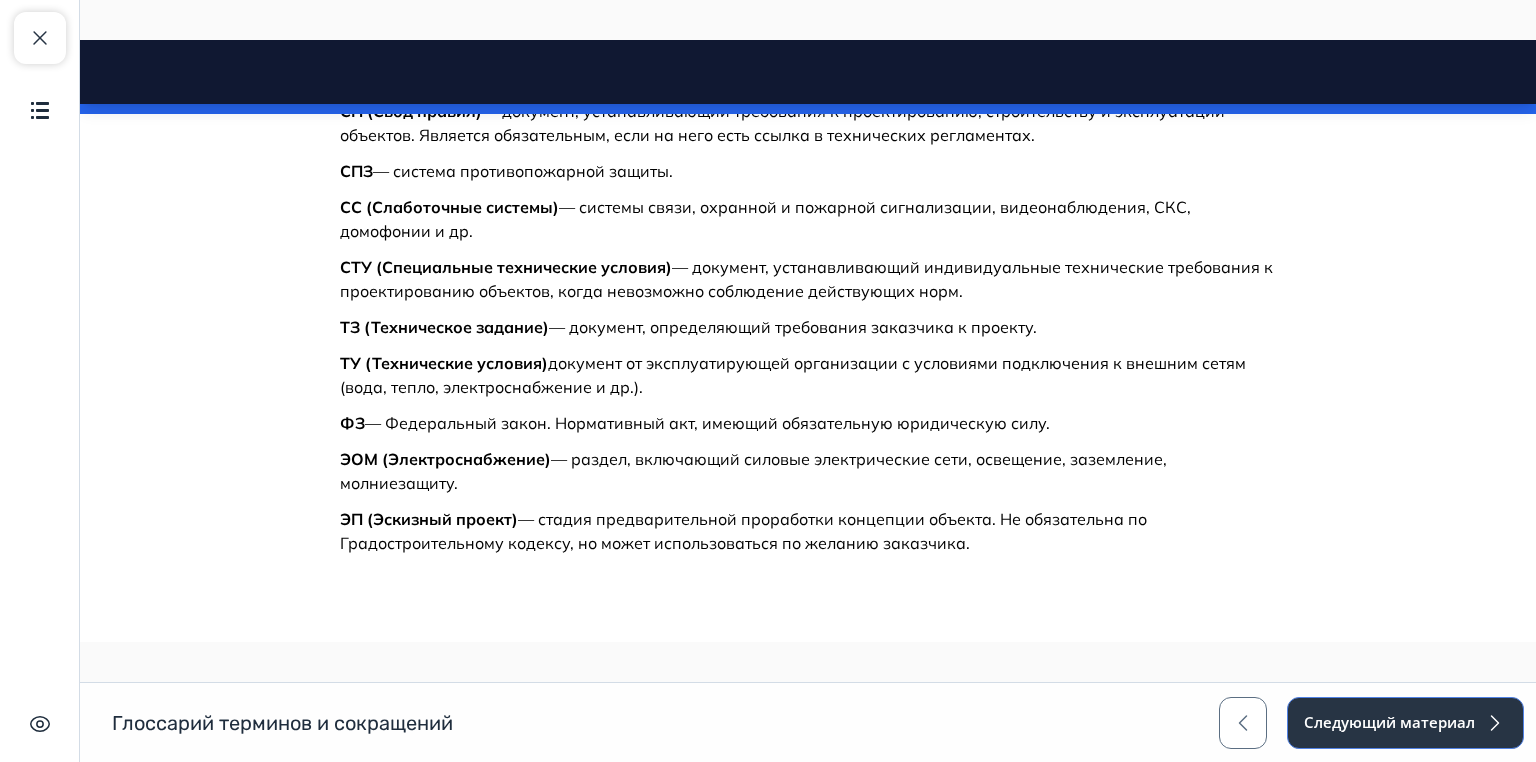 click on "Следующий материал" at bounding box center [1405, 723] 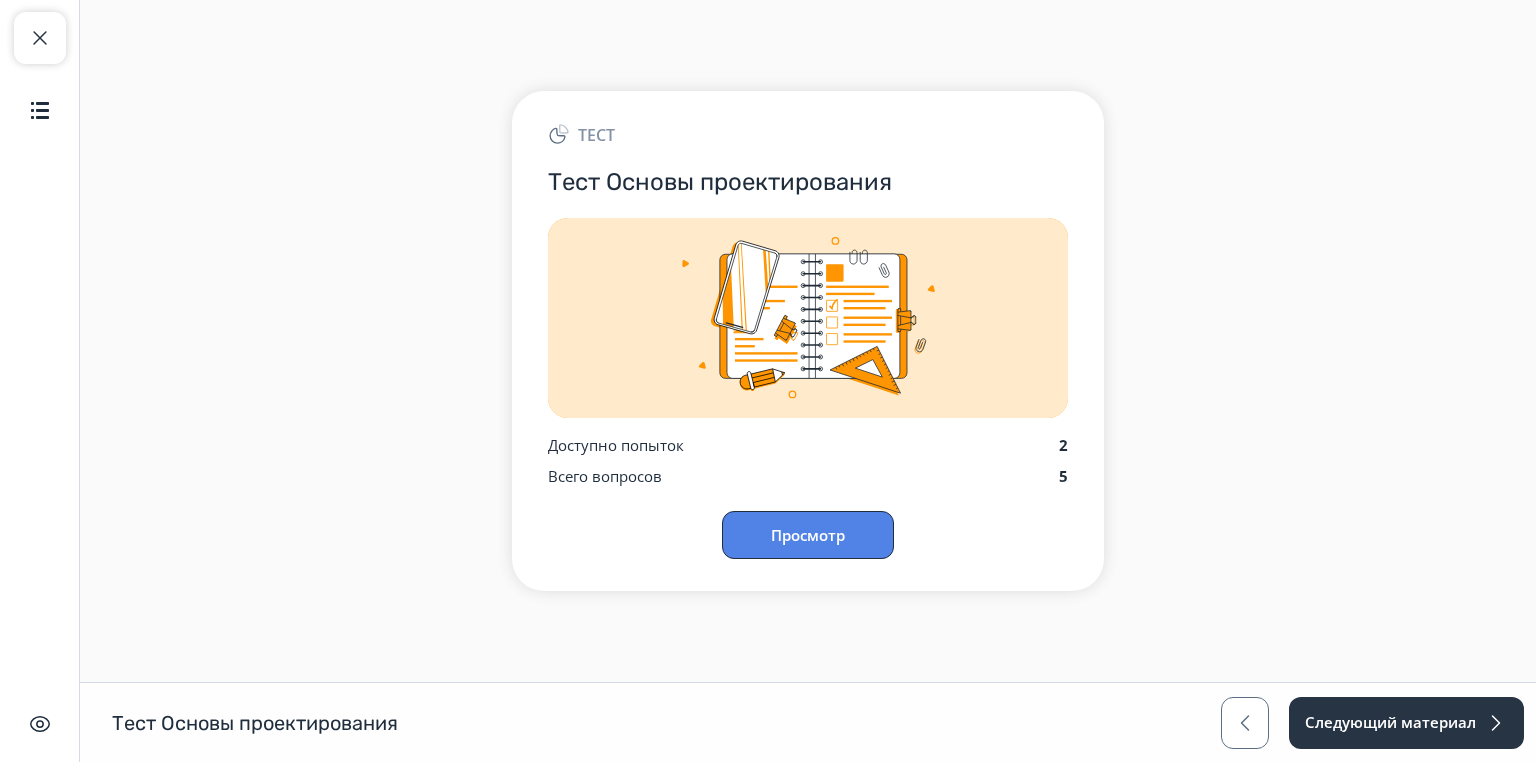 click on "Просмотр" at bounding box center (808, 535) 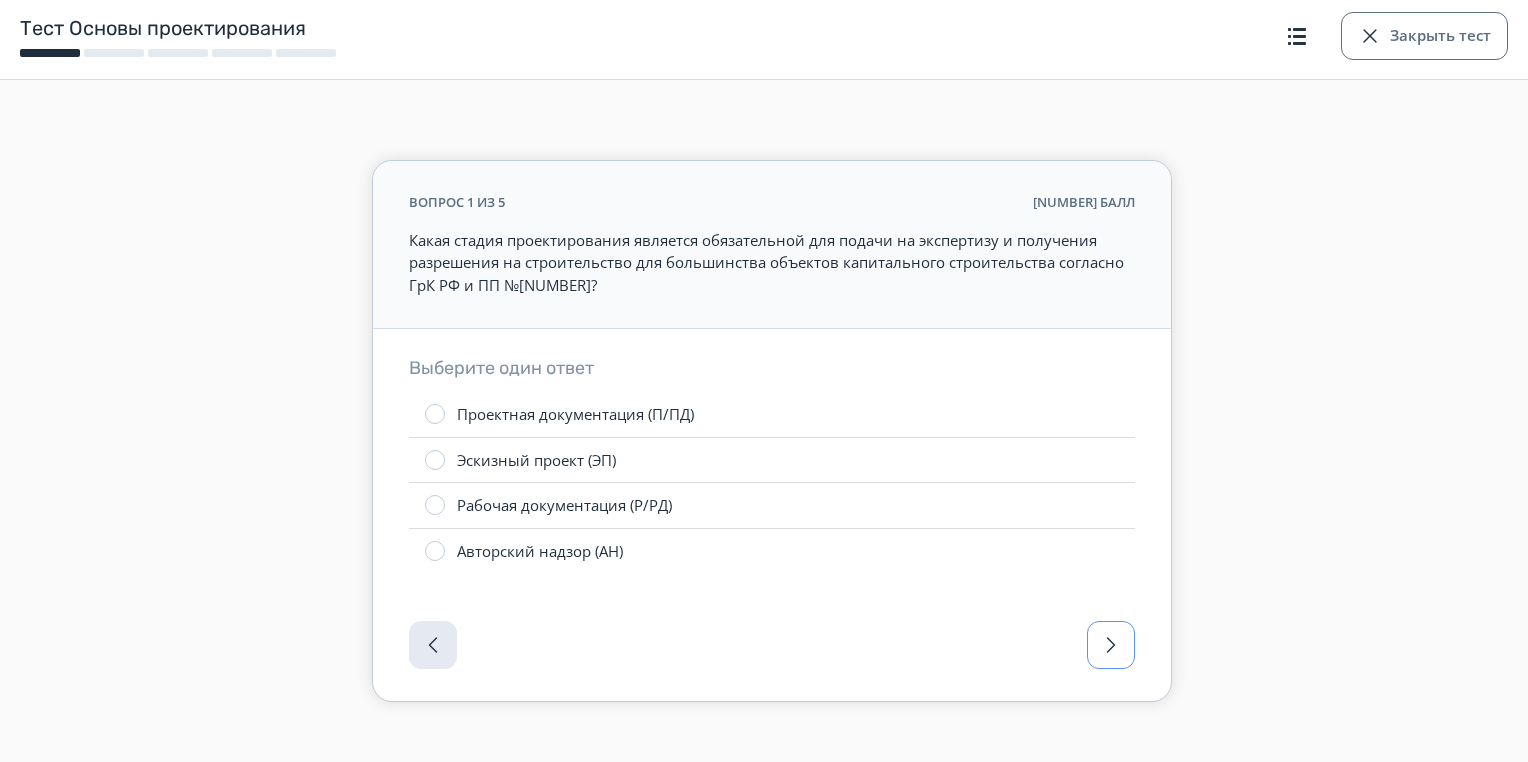 click at bounding box center (1111, 645) 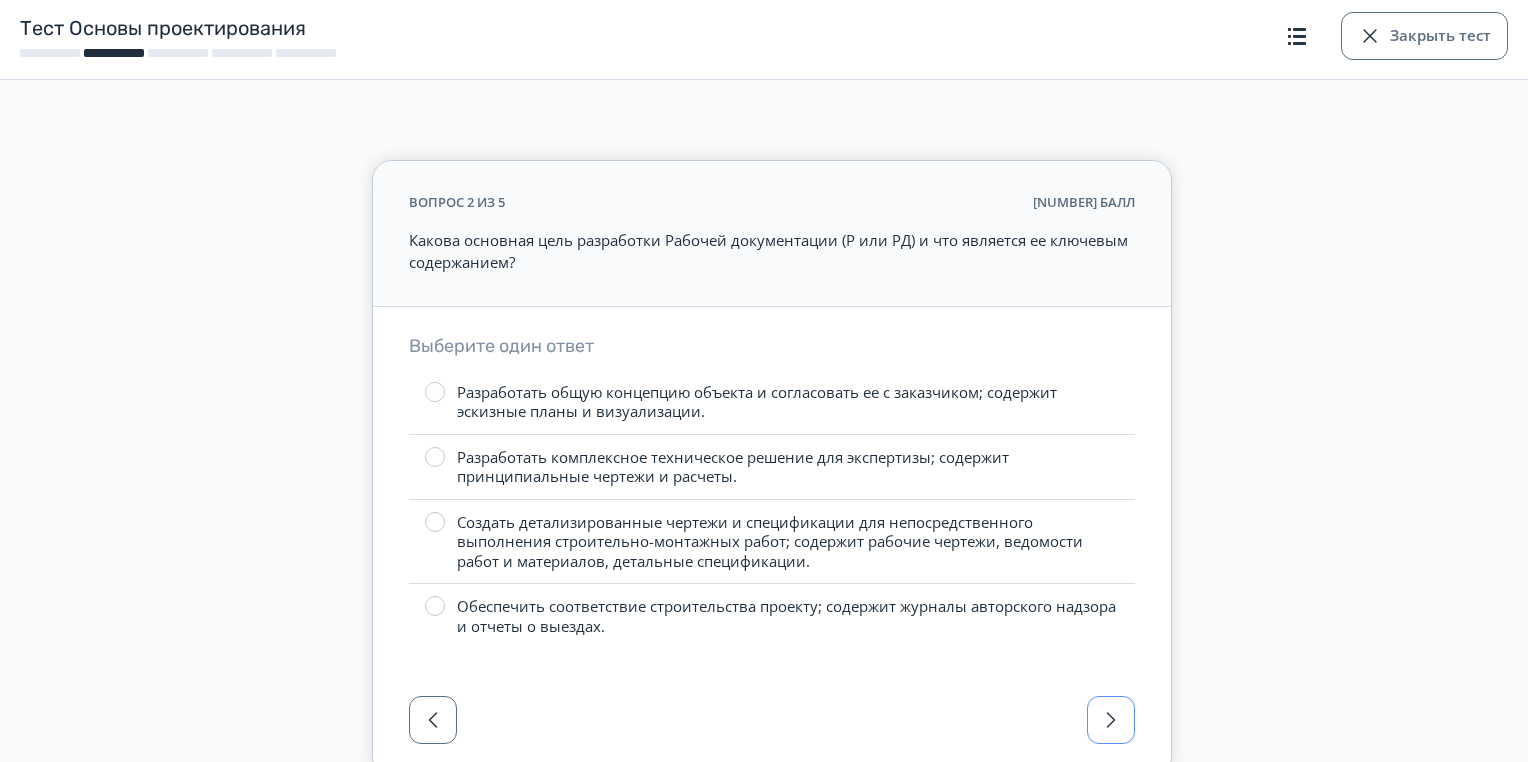 click on "Обеспечить соответствие строительства проекту; содержит журналы авторского надзора и отчеты о выездах." at bounding box center [772, 616] 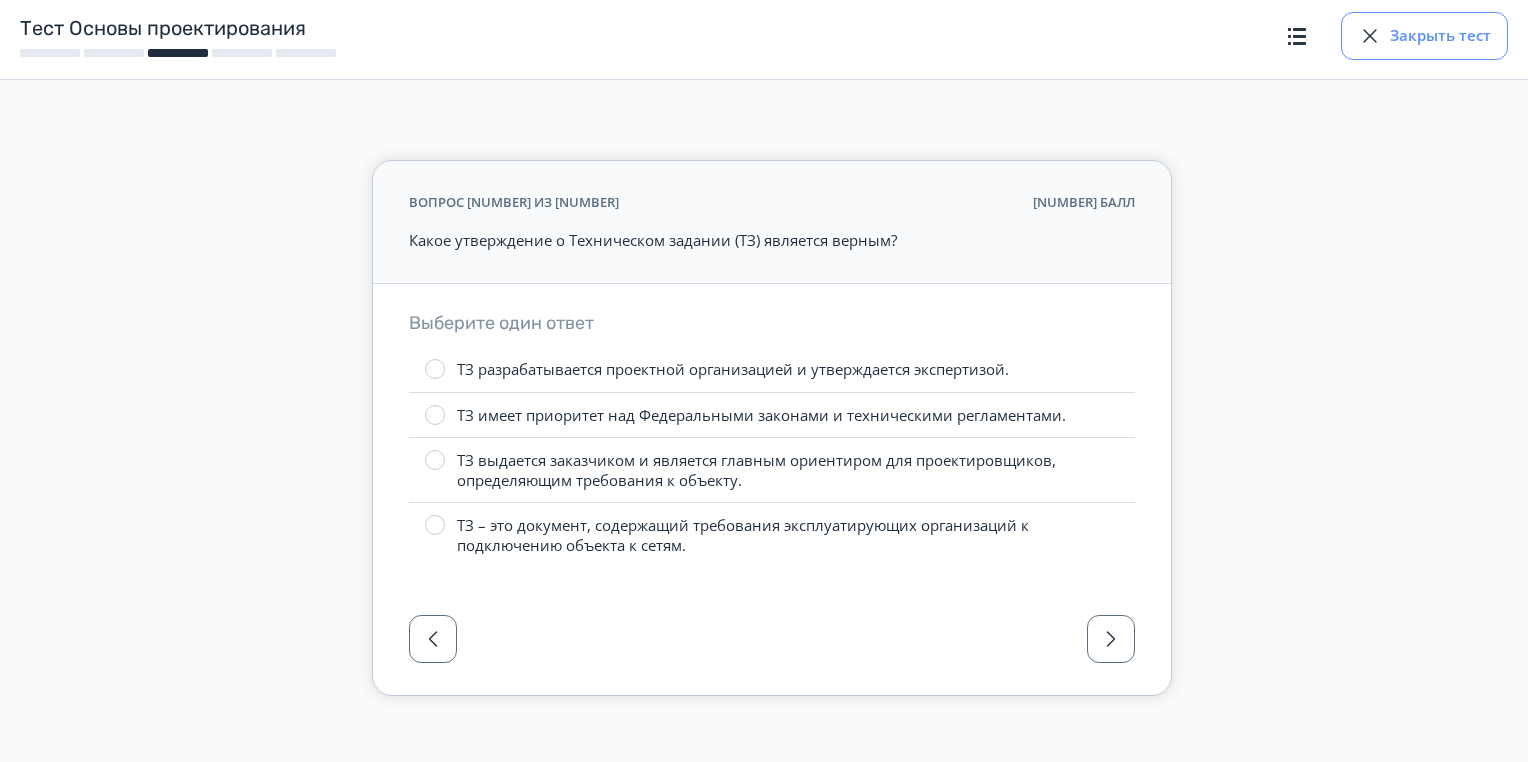 click on "Закрыть тест" at bounding box center [1424, 36] 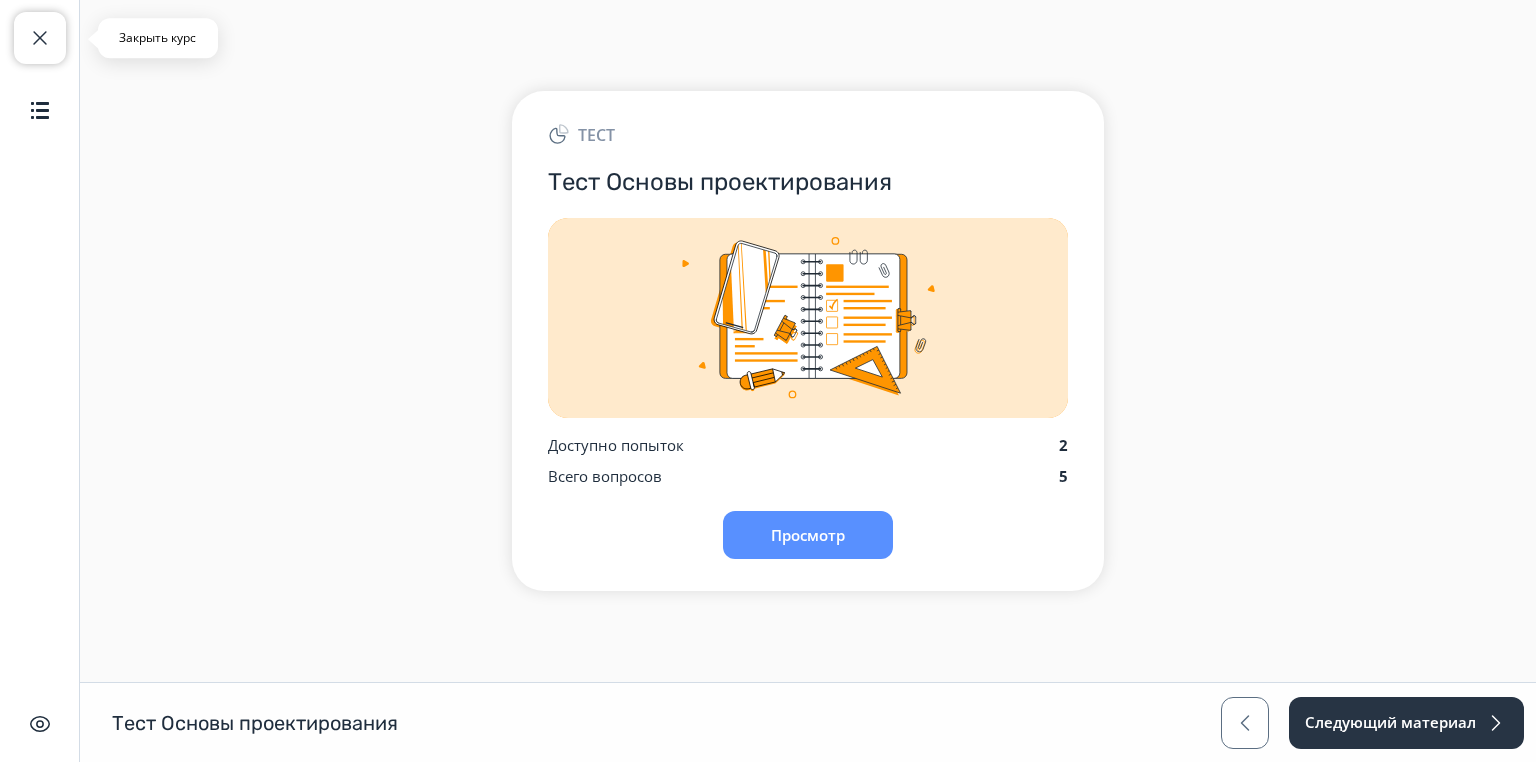 click at bounding box center [40, 38] 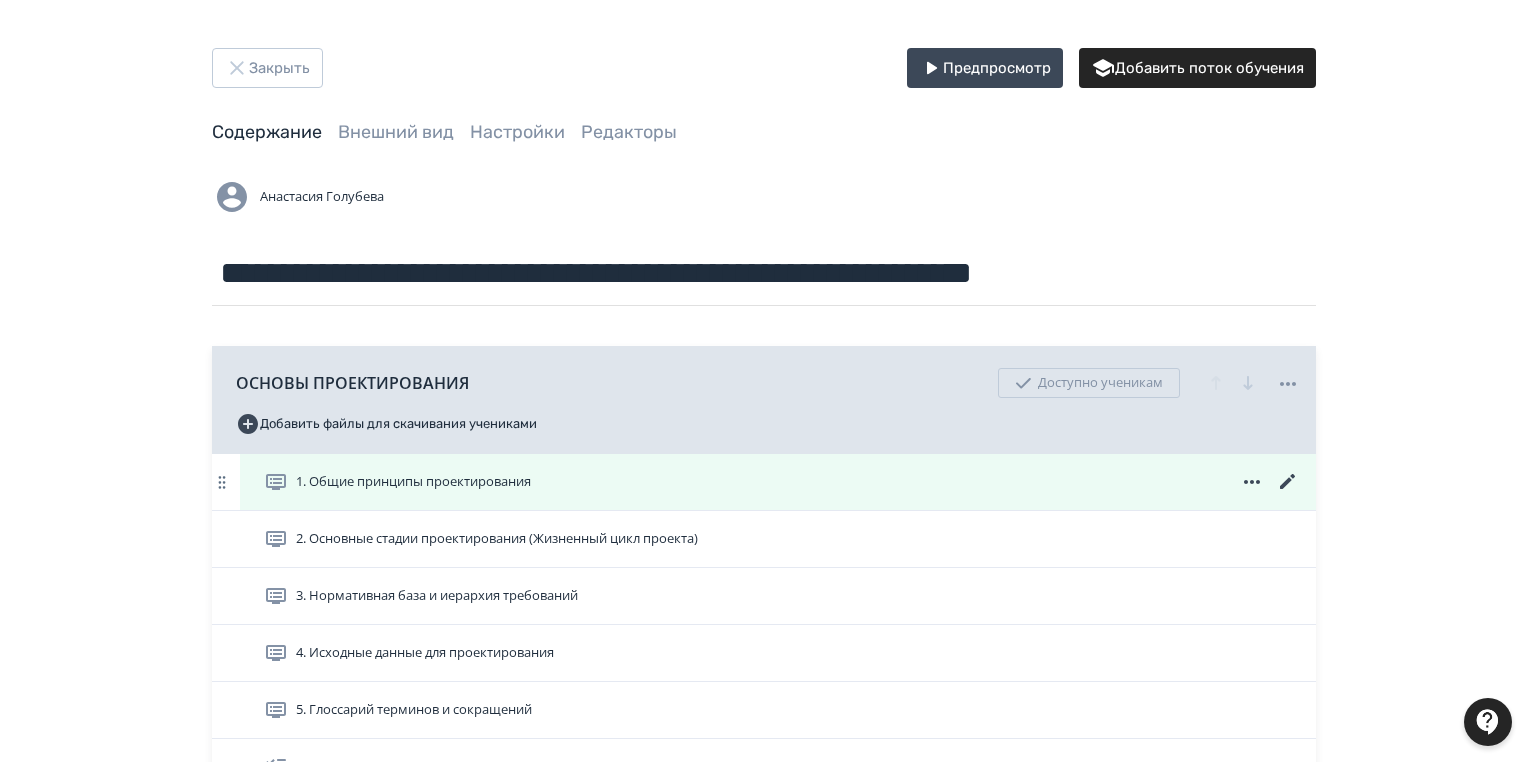 scroll, scrollTop: 400, scrollLeft: 0, axis: vertical 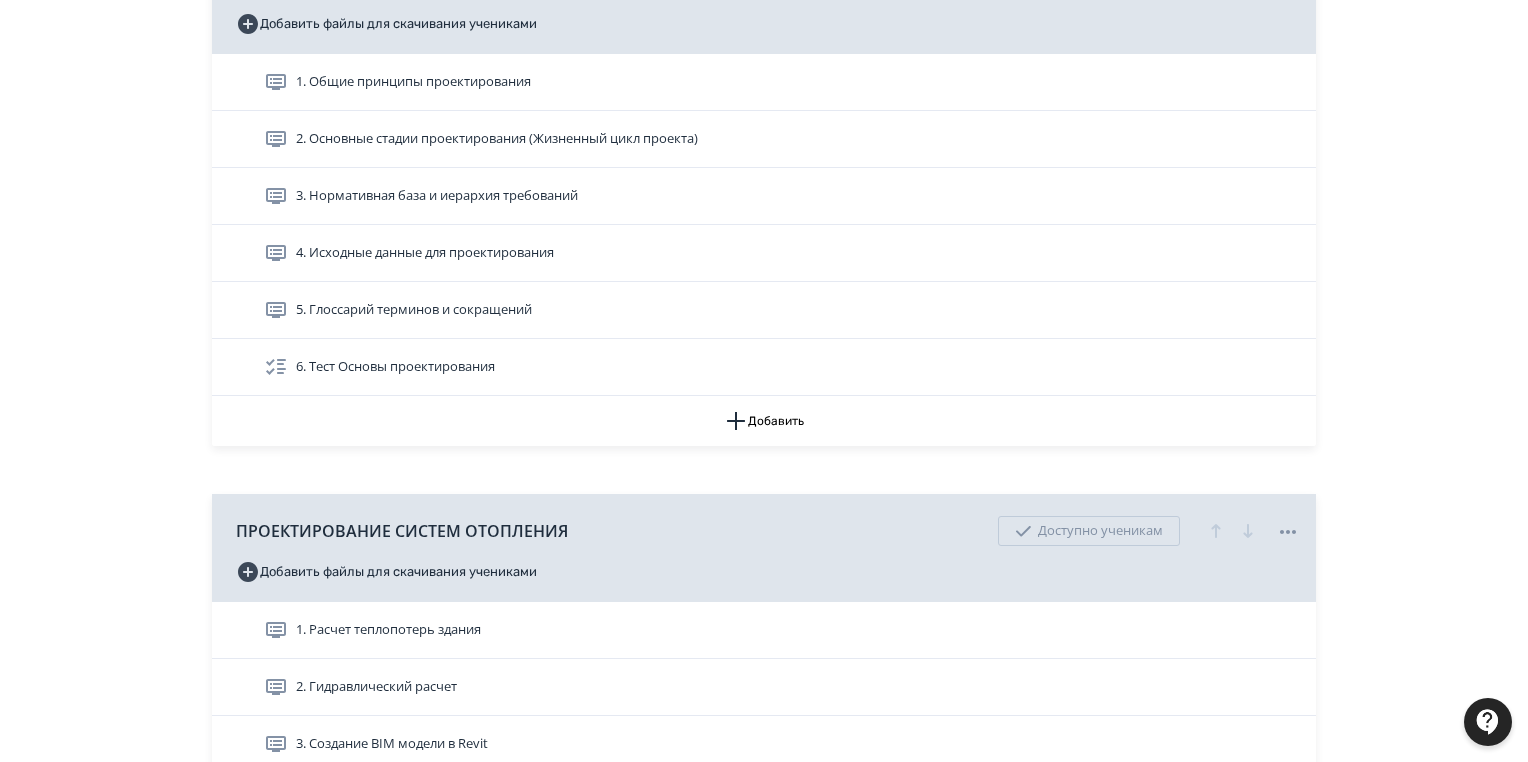 click on "6. Тест Основы проектирования" at bounding box center (395, 367) 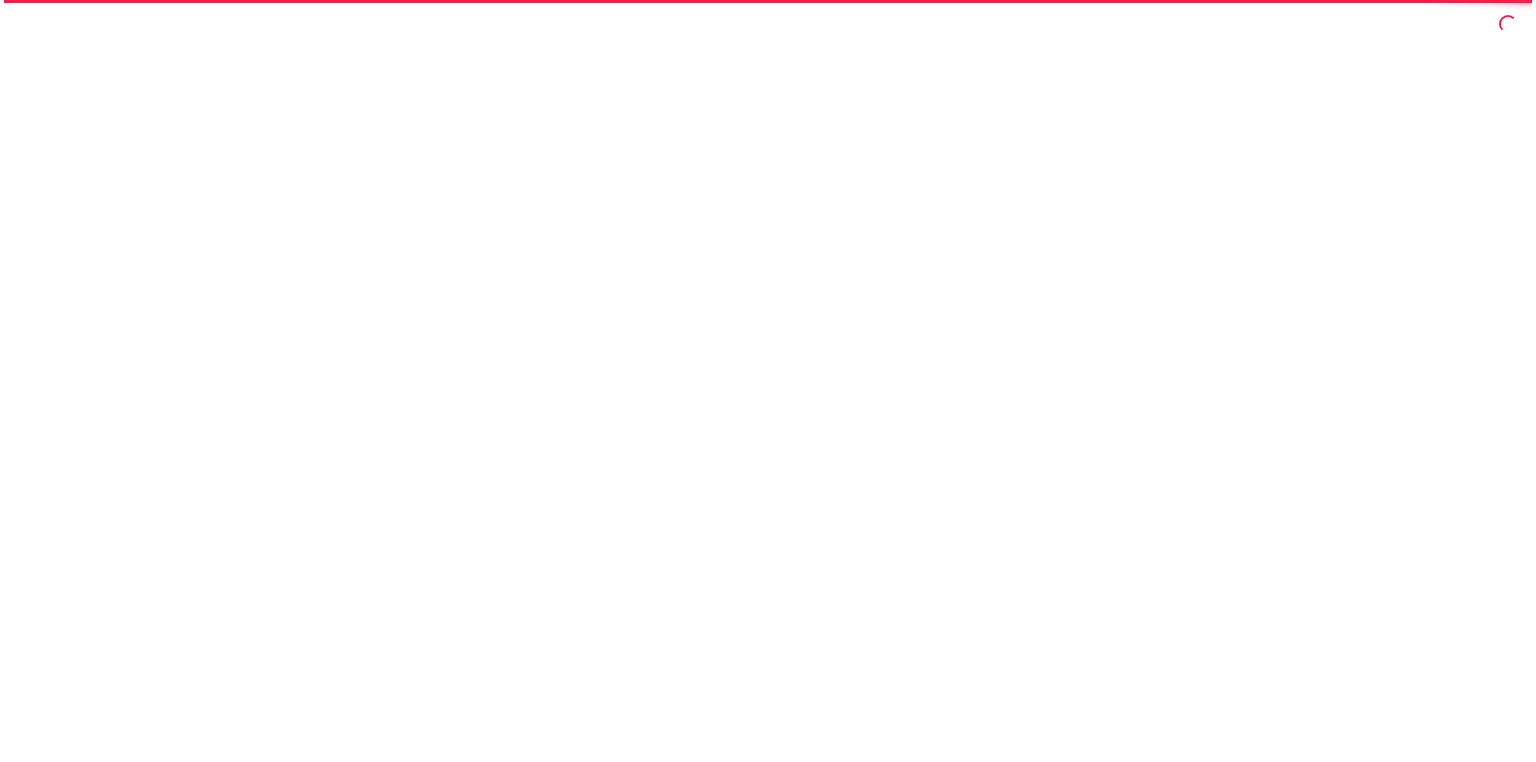 scroll, scrollTop: 0, scrollLeft: 0, axis: both 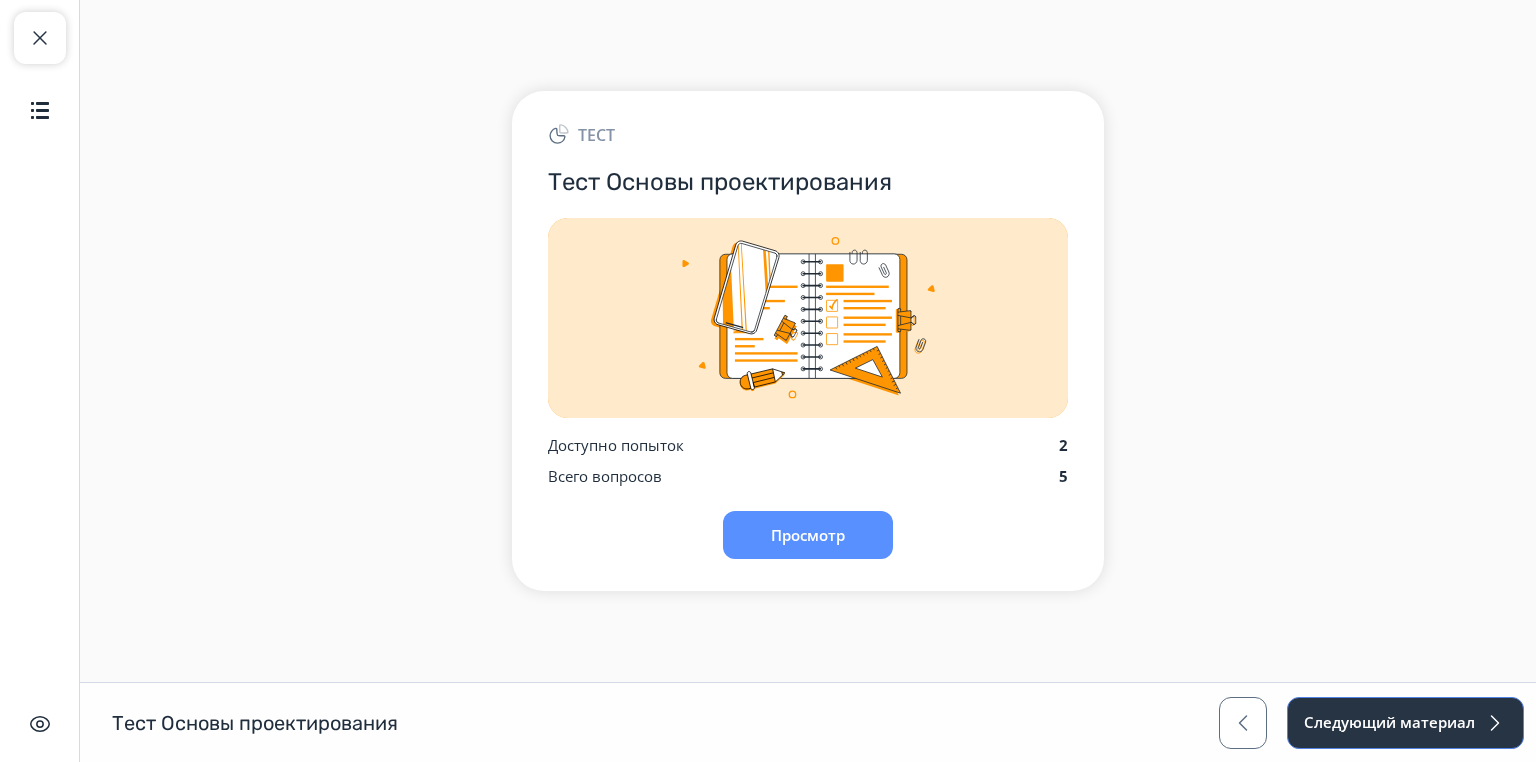 click on "Следующий материал" at bounding box center (1405, 723) 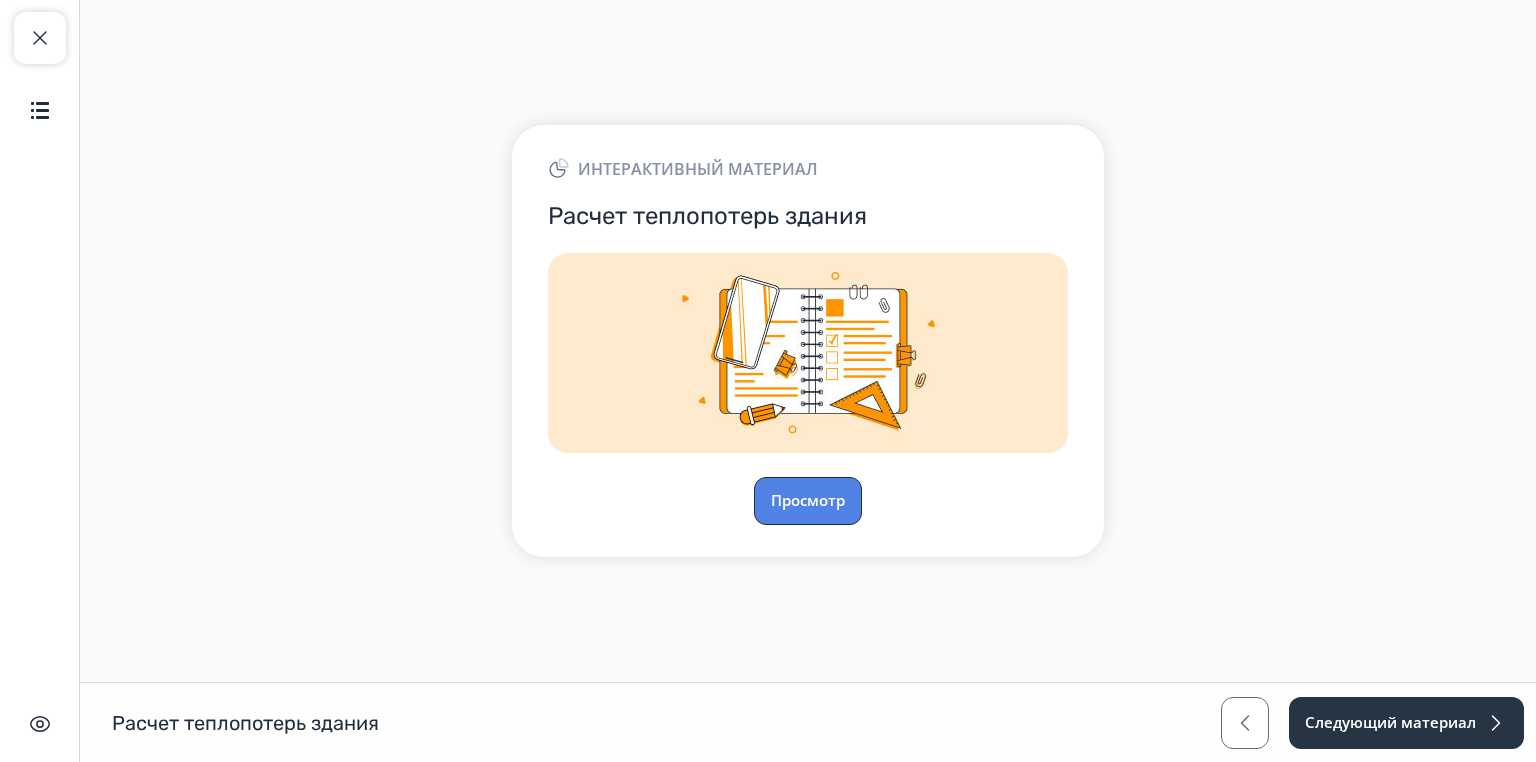 click on "Просмотр" at bounding box center [808, 501] 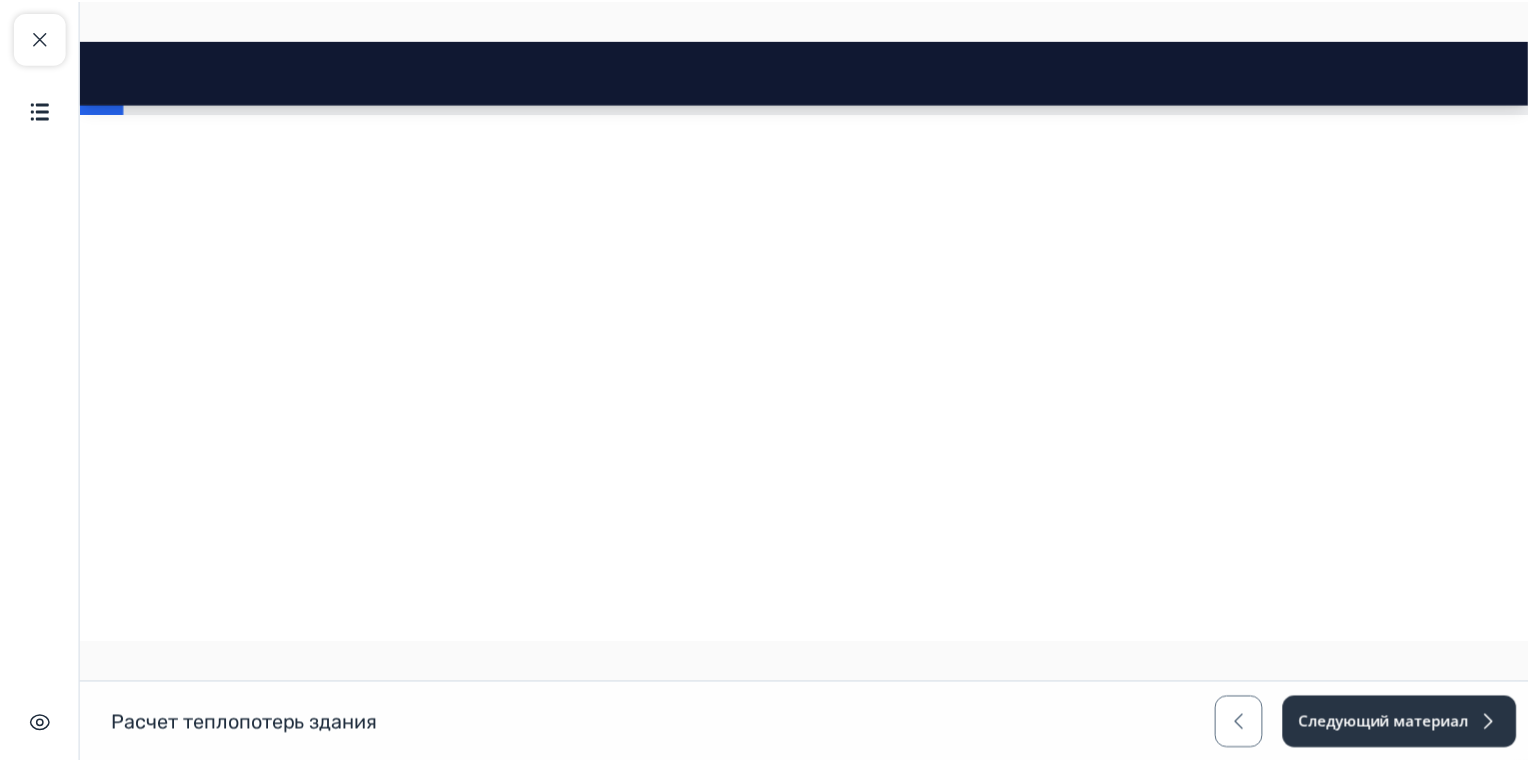 scroll, scrollTop: 5520, scrollLeft: 0, axis: vertical 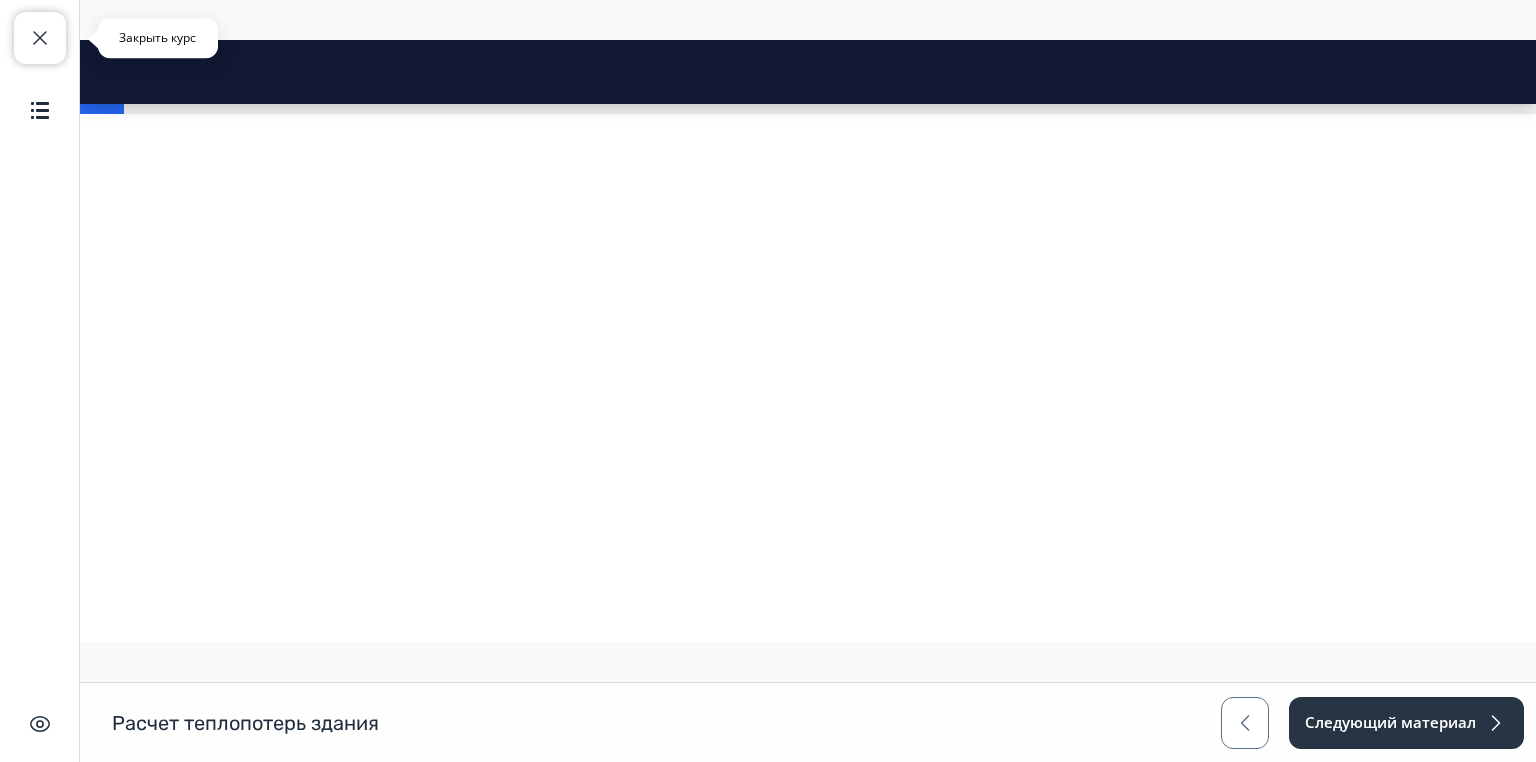 click at bounding box center (40, 38) 